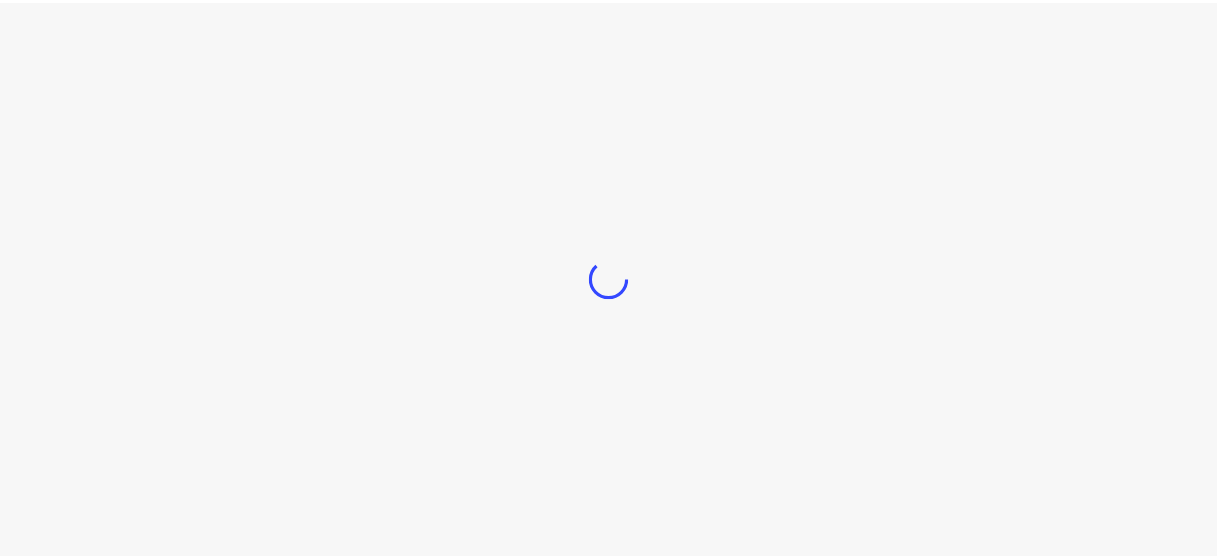 scroll, scrollTop: 0, scrollLeft: 0, axis: both 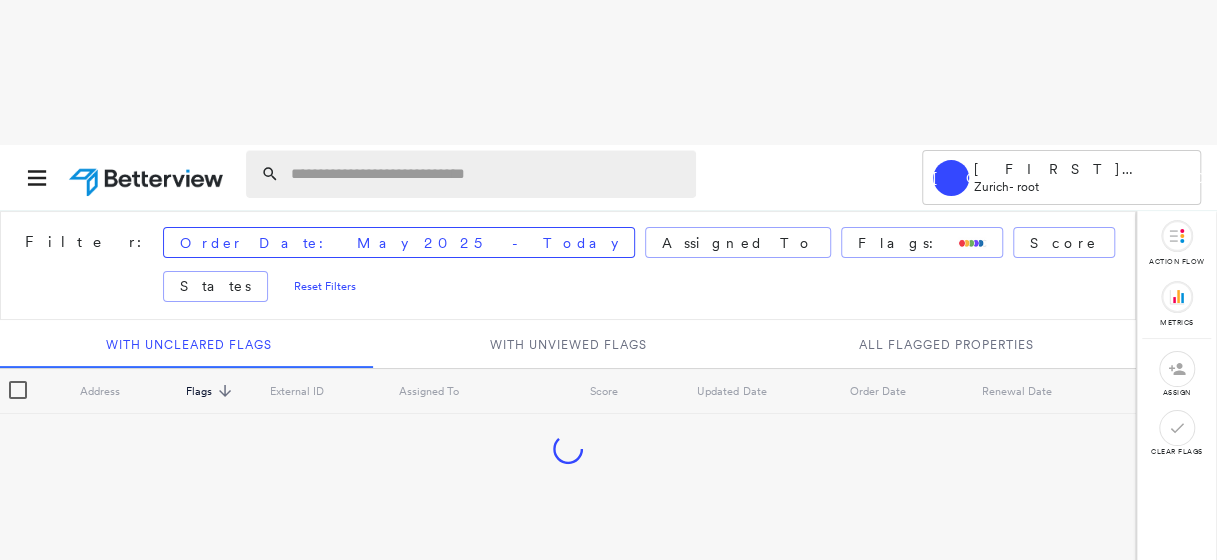 click at bounding box center (487, 174) 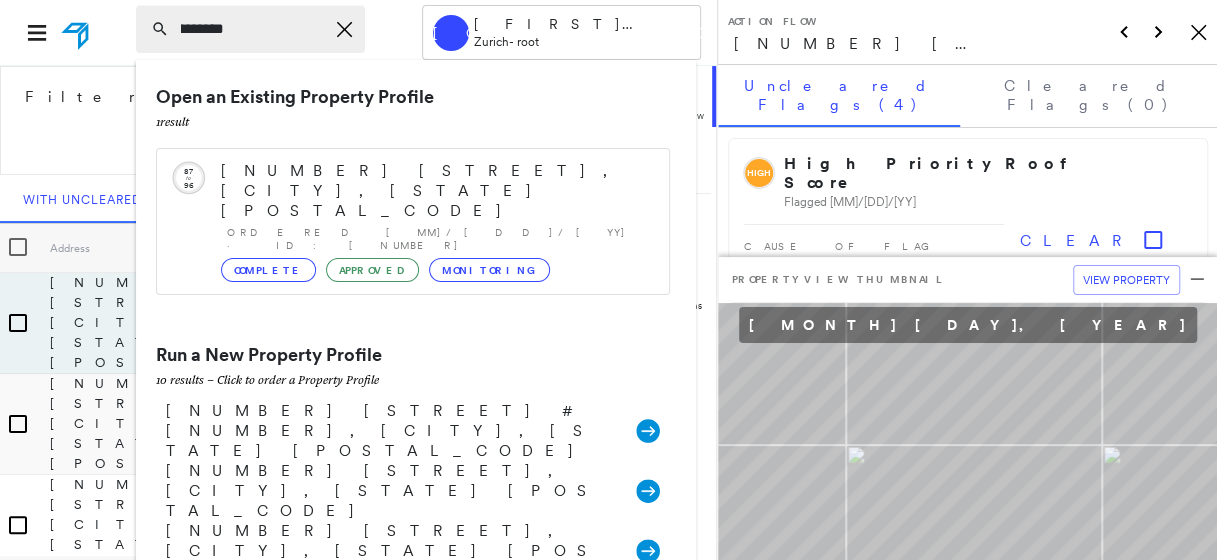 scroll, scrollTop: 0, scrollLeft: 164, axis: horizontal 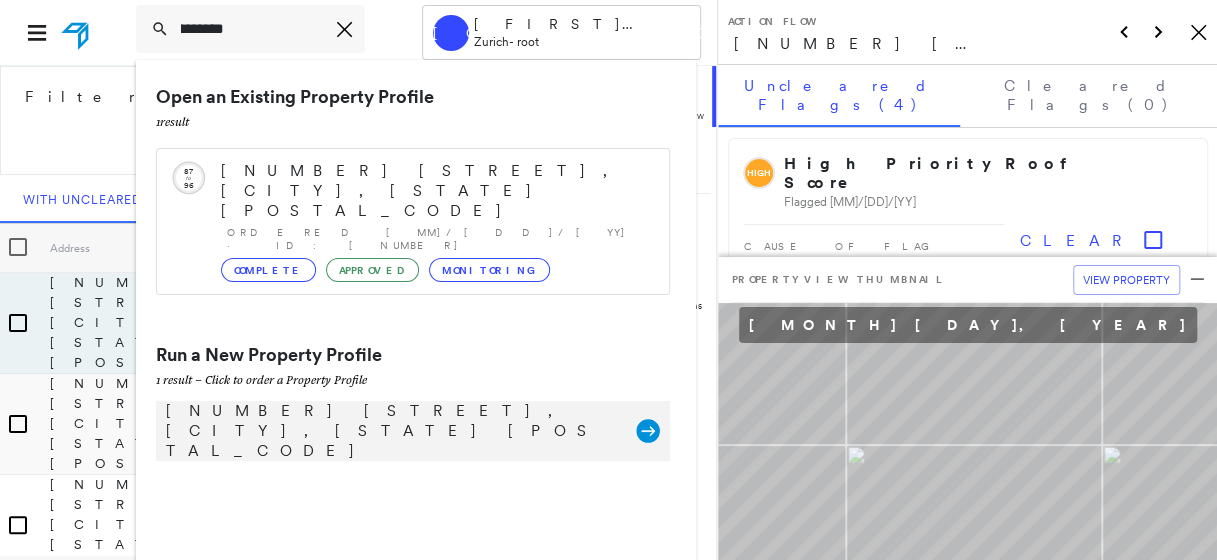 type on "**********" 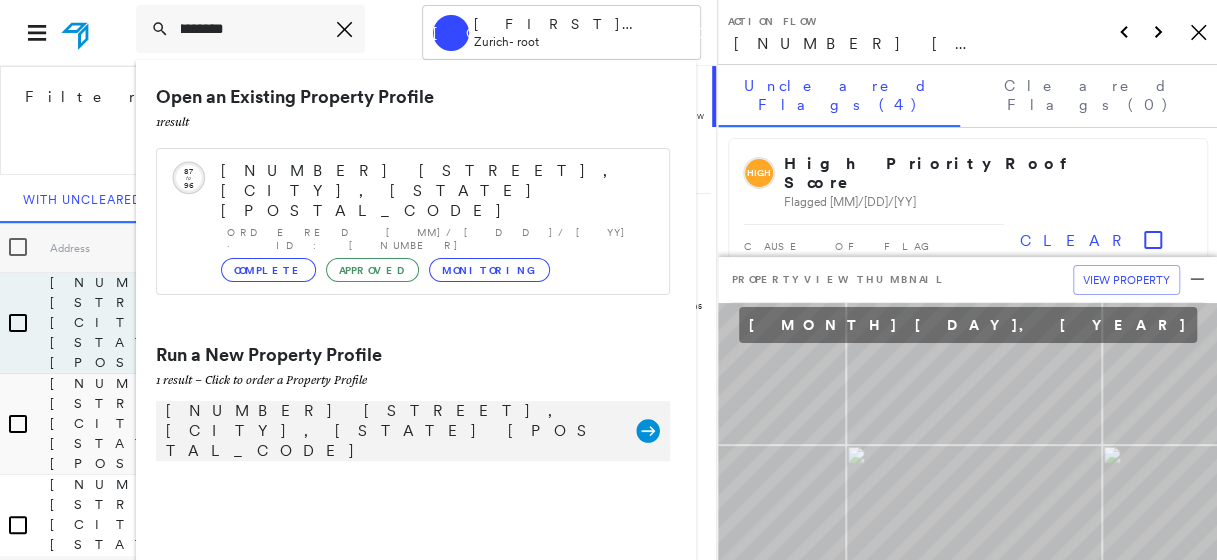 click on "[NUMBER] [STREET], [CITY], [STATE] [POSTAL_CODE] Group Created with Sketch." at bounding box center (413, 431) 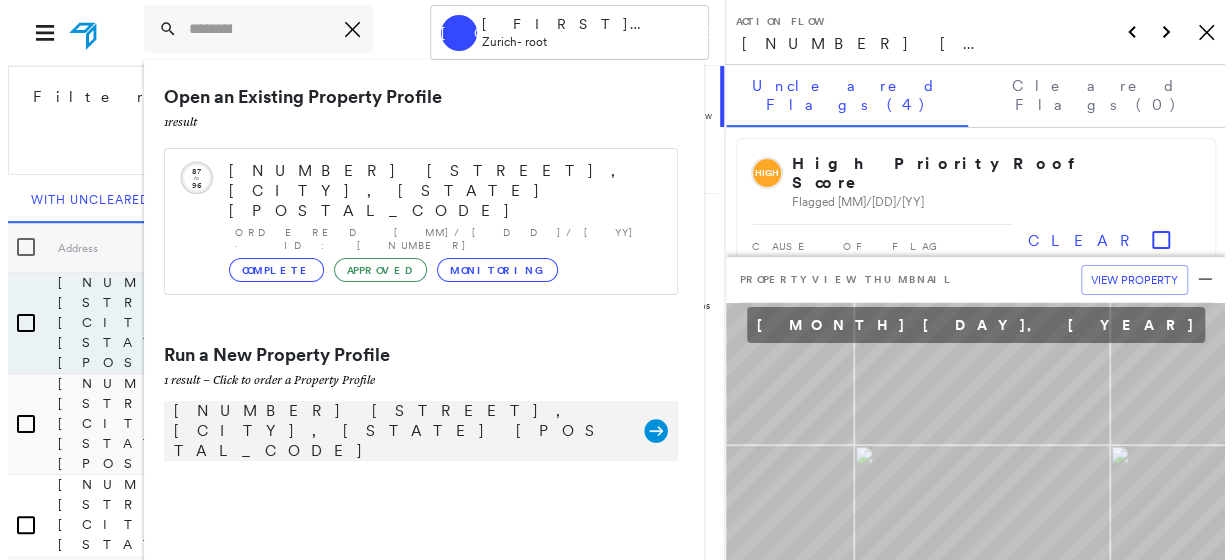 scroll, scrollTop: 0, scrollLeft: 0, axis: both 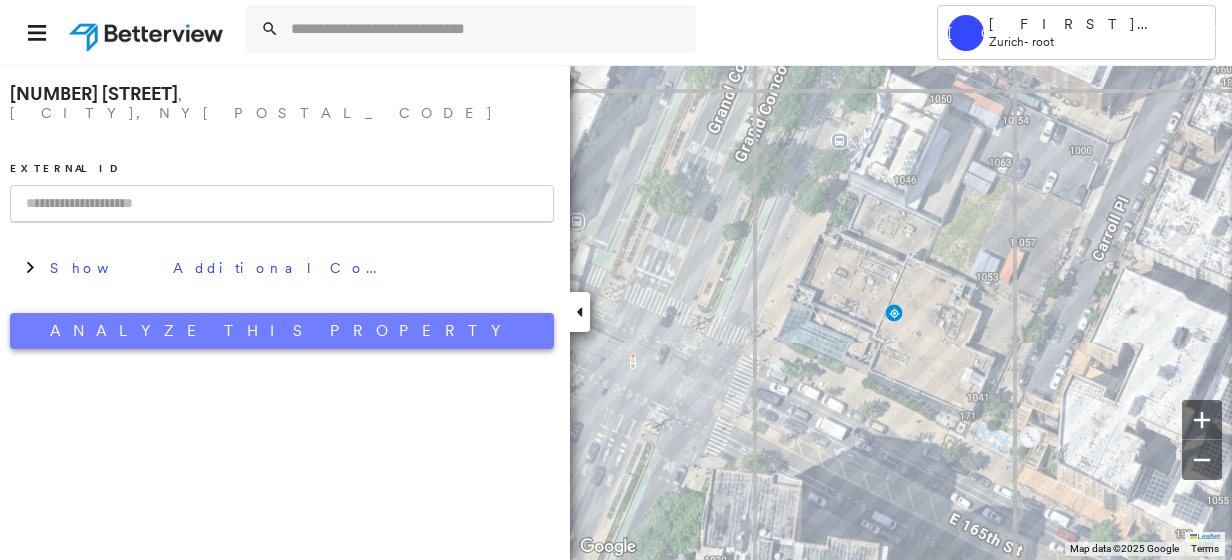 click on "Analyze This Property" at bounding box center [282, 331] 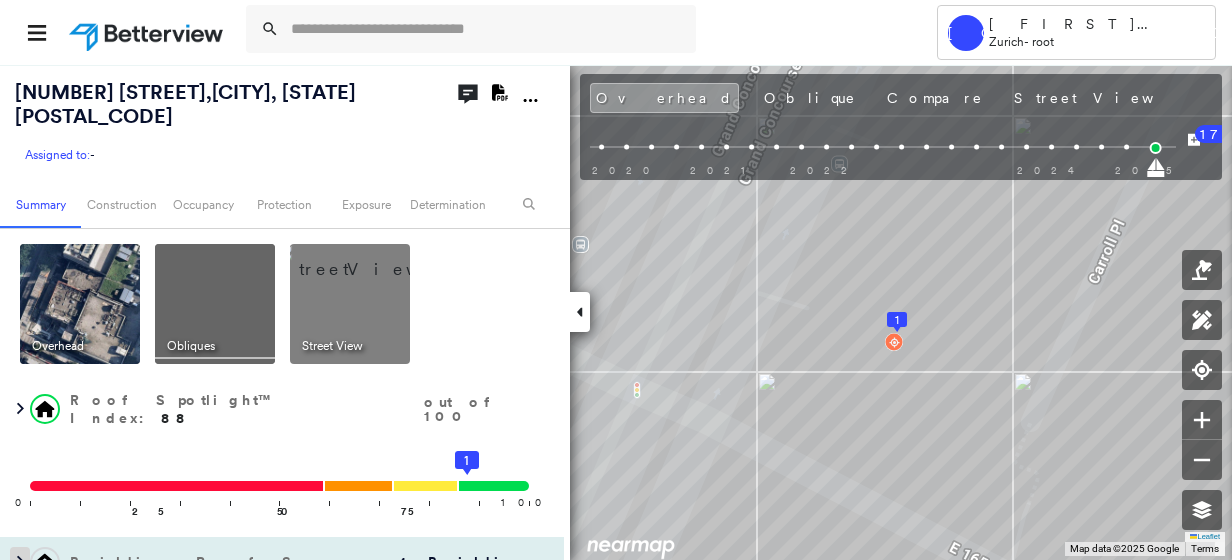 click 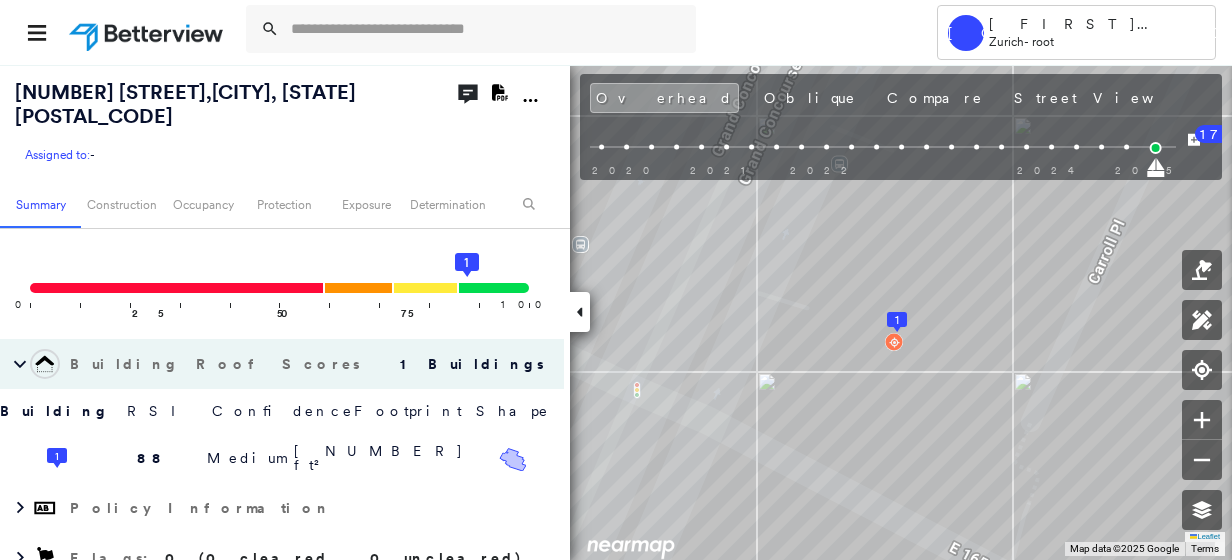 scroll, scrollTop: 200, scrollLeft: 0, axis: vertical 